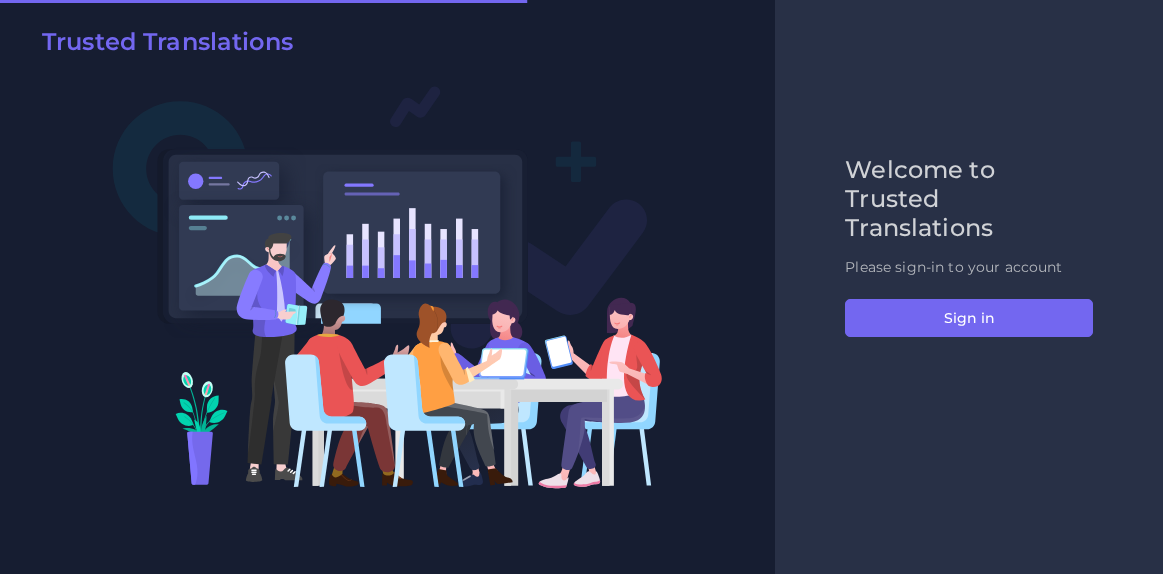 scroll, scrollTop: 0, scrollLeft: 0, axis: both 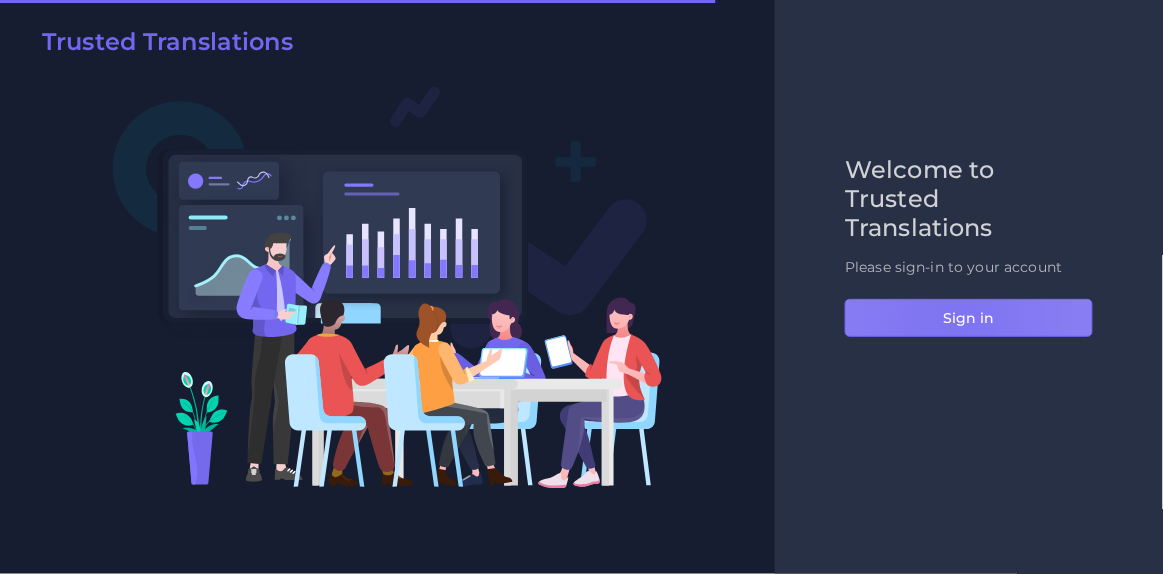 click on "Sign in" at bounding box center (969, 318) 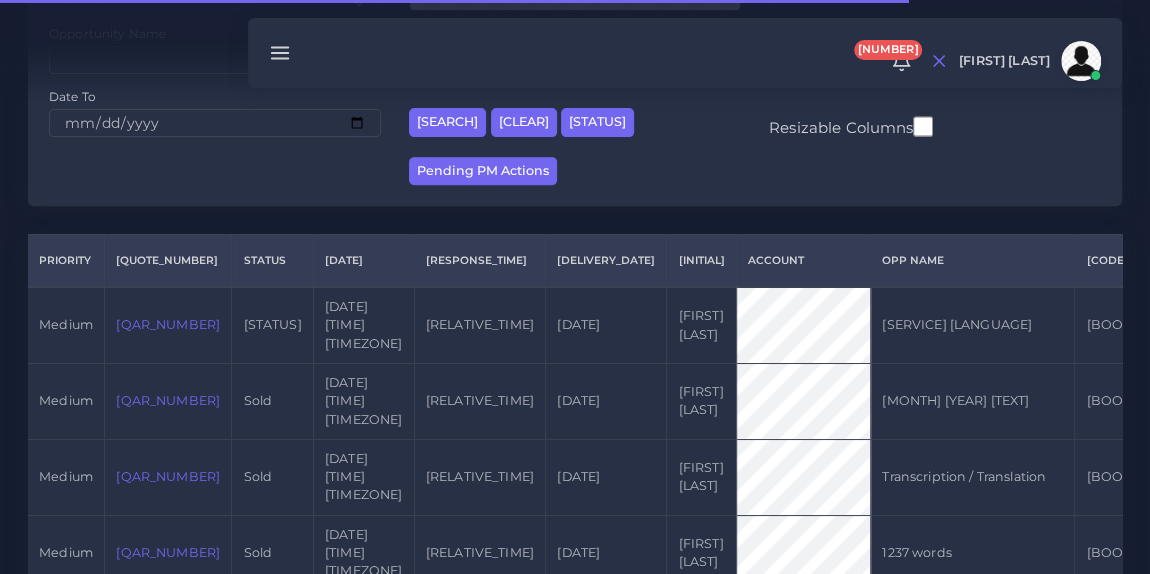 scroll, scrollTop: 334, scrollLeft: 0, axis: vertical 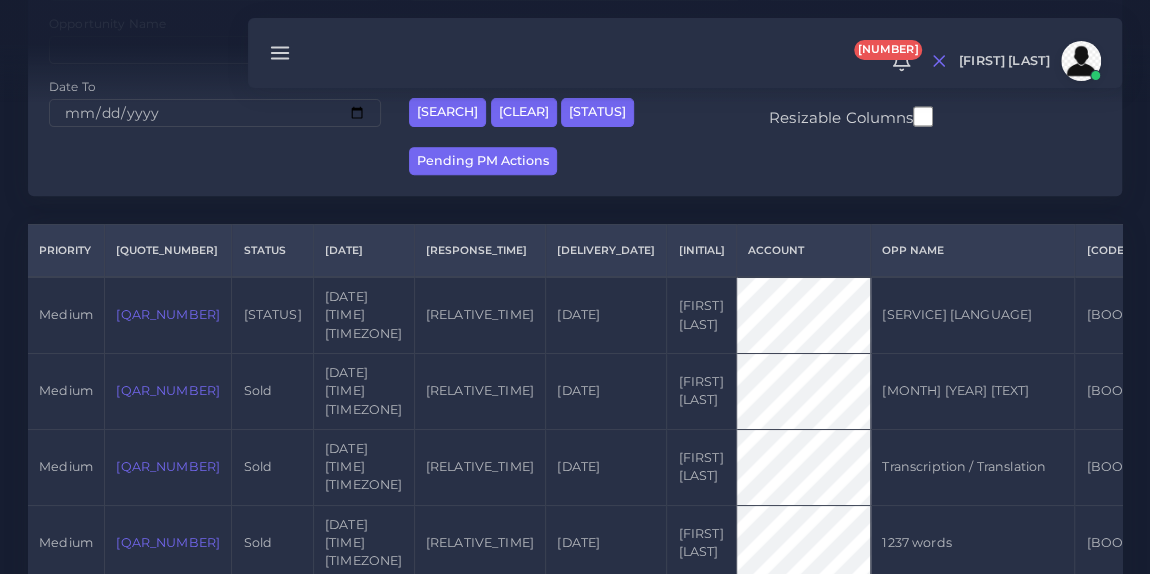 click on "QAR[NUMBER]" at bounding box center [168, 314] 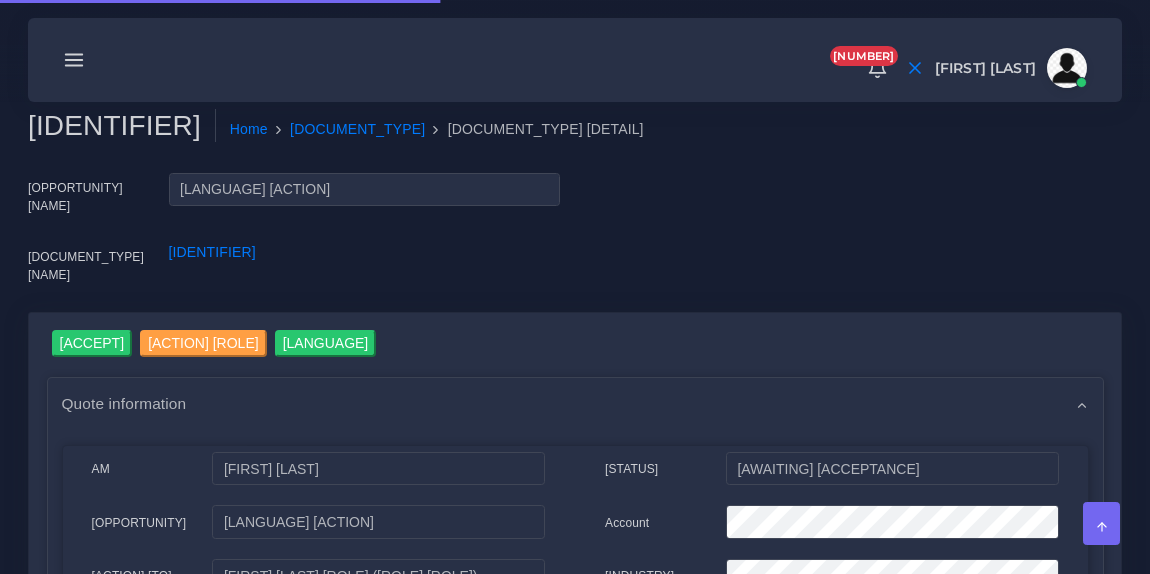 scroll, scrollTop: 0, scrollLeft: 0, axis: both 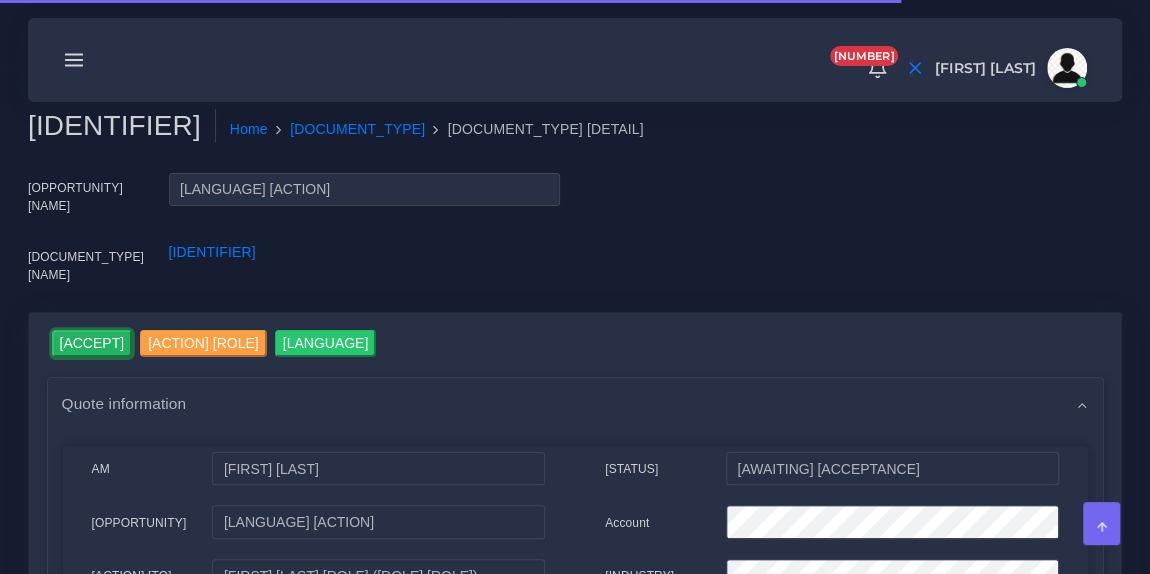 click on "Accept" at bounding box center (92, 343) 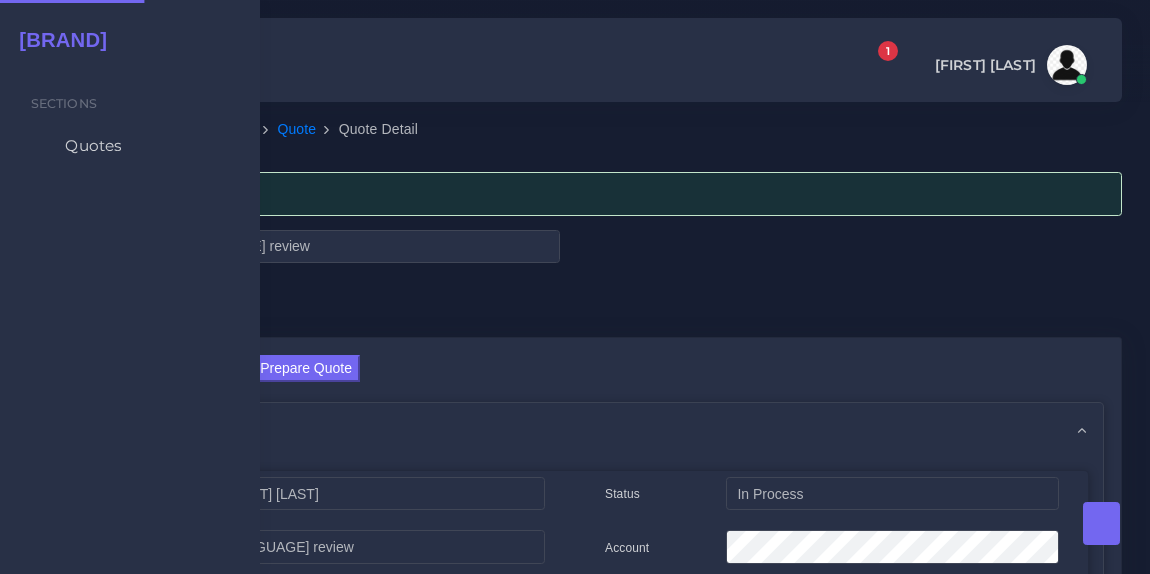 scroll, scrollTop: 0, scrollLeft: 0, axis: both 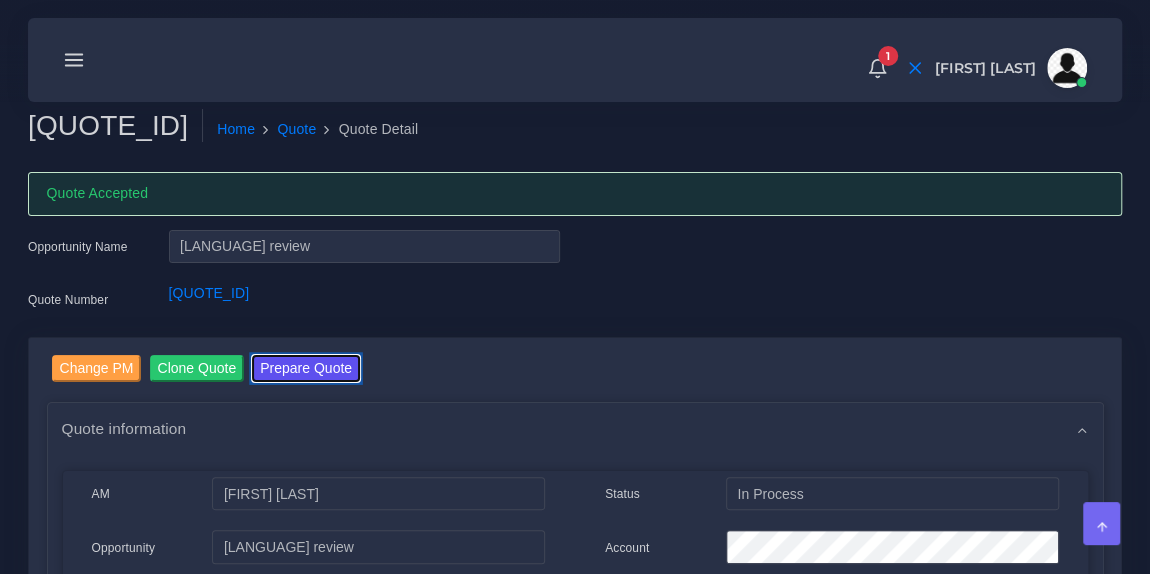 click on "Prepare Quote" at bounding box center [306, 368] 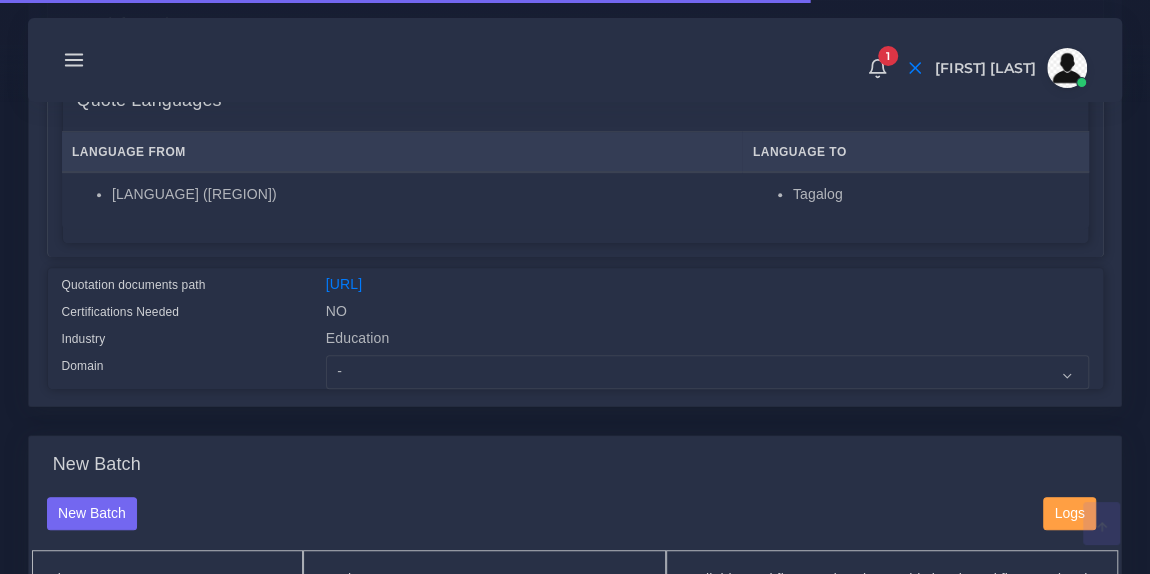 scroll, scrollTop: 355, scrollLeft: 0, axis: vertical 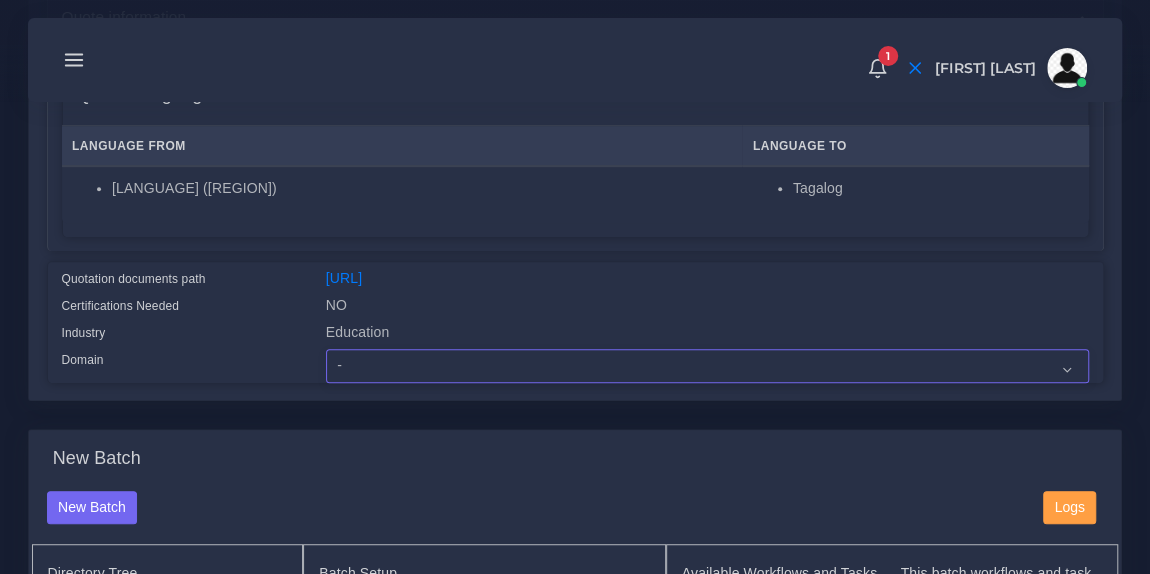 click on "-
Advertising and Media
Agriculture, Forestry and Fishing
Architecture, Building and Construction
Automotive
Chemicals
Computer Hardware
Computer Software
Consumer Electronics - Home appliances
Education
Energy, Water, Transportation and Utilities
Finance - Banking
Food Manufacturing and Services
Healthcare and Health Sciences
Hospitality, Leisure, Tourism and Arts
Human Resources - HR
Industrial Electronics
Industrial Manufacturing Insurance" at bounding box center (707, 366) 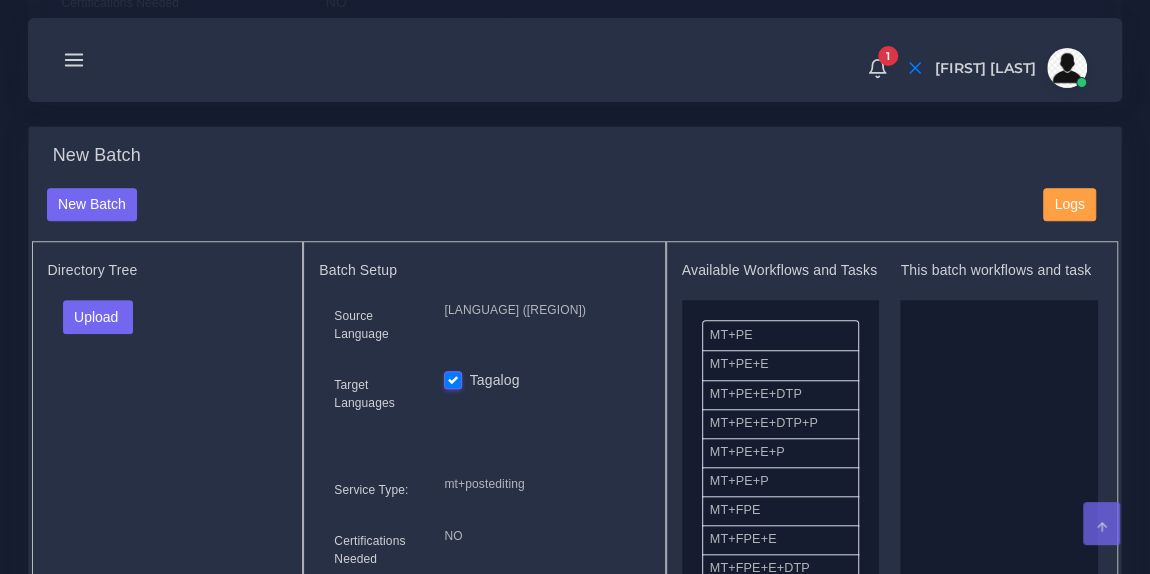 scroll, scrollTop: 692, scrollLeft: 0, axis: vertical 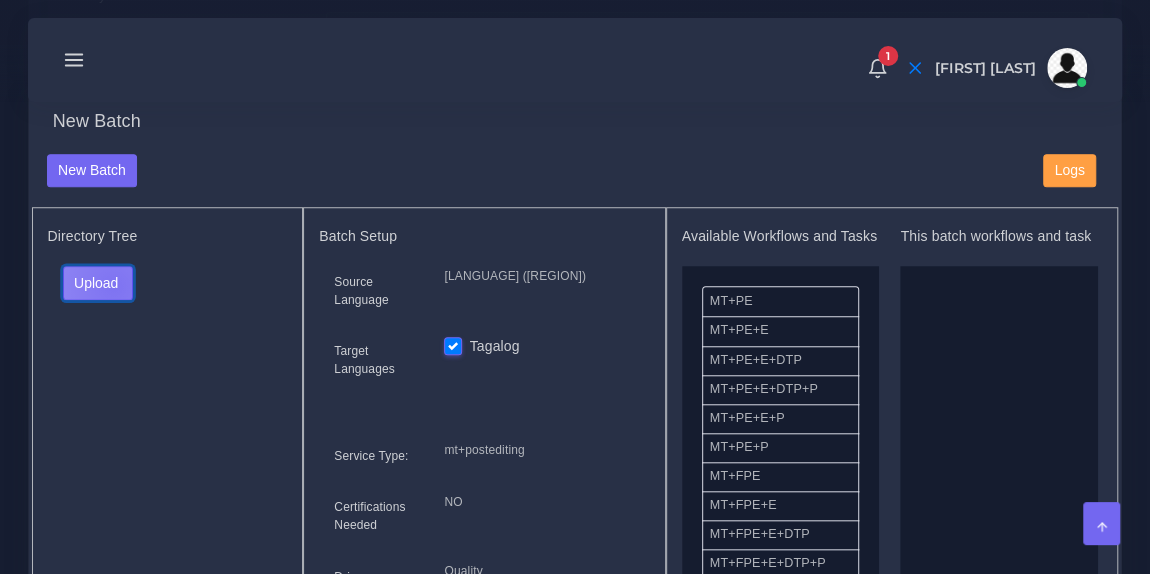 click on "Upload" at bounding box center (98, 283) 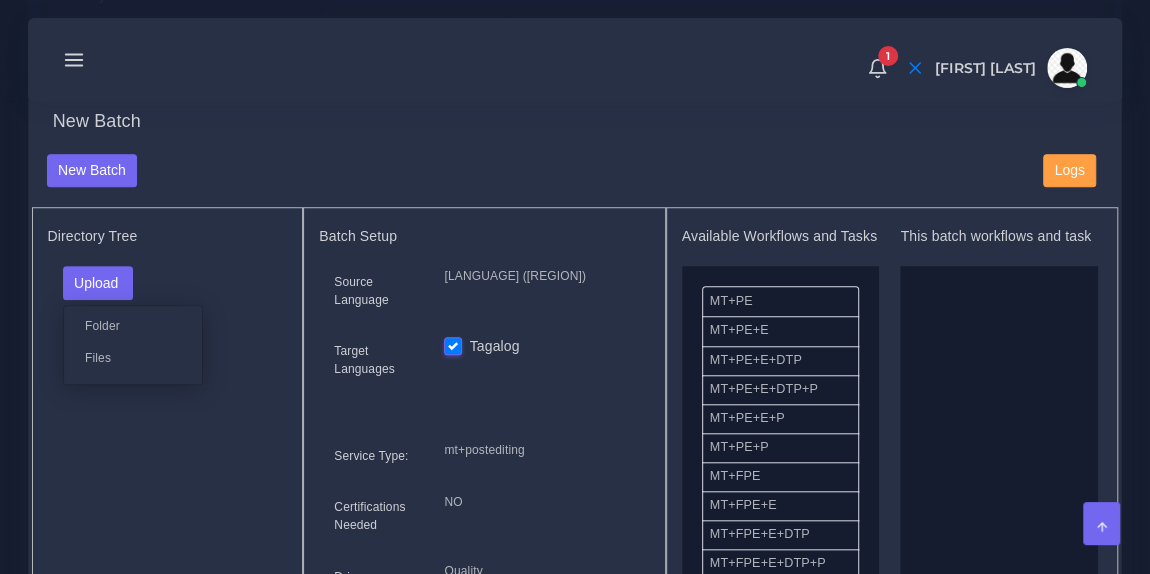 click on "Files" at bounding box center (133, 357) 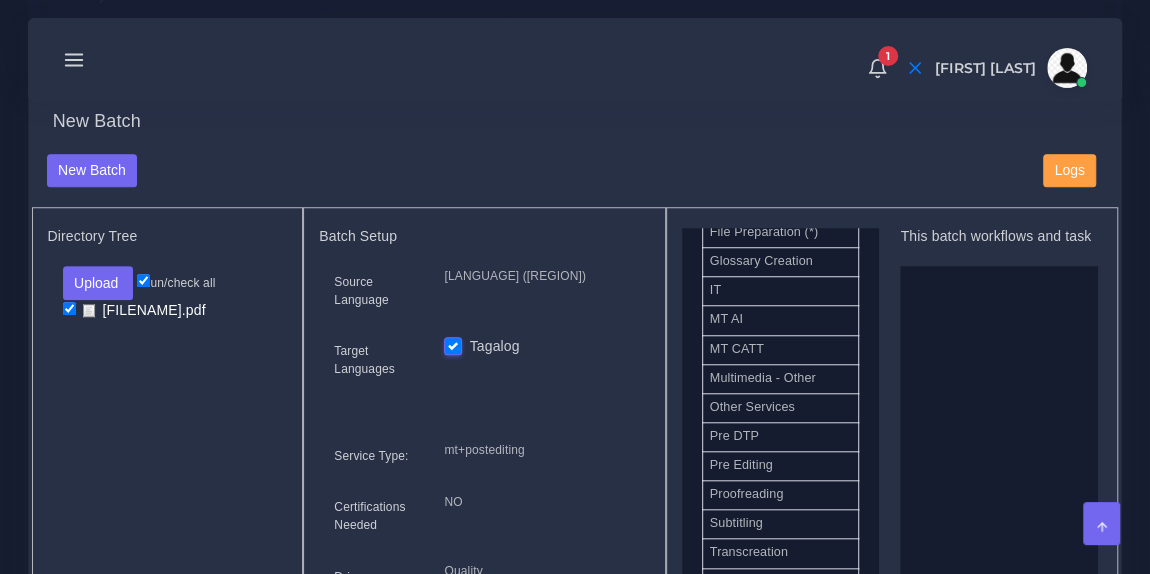 scroll, scrollTop: 1003, scrollLeft: 0, axis: vertical 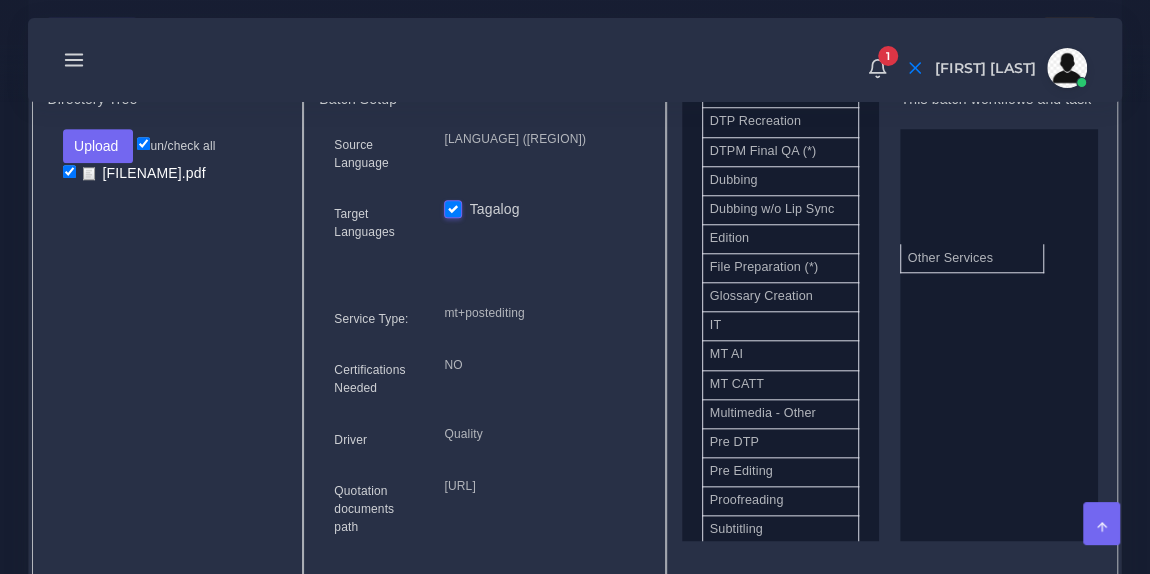 drag, startPoint x: 785, startPoint y: 449, endPoint x: 984, endPoint y: 263, distance: 272.39127 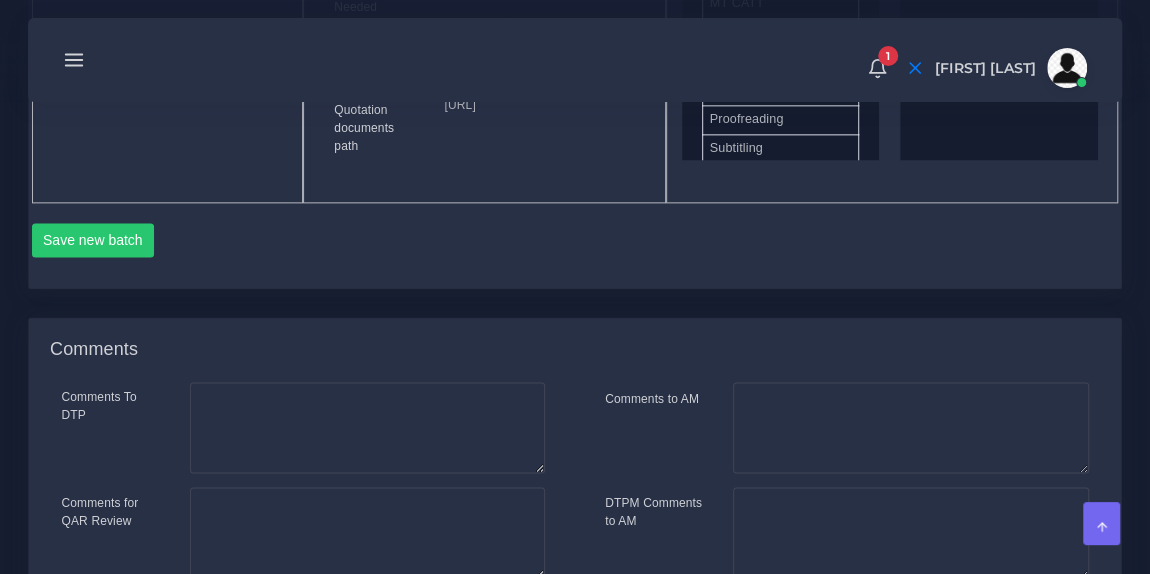 scroll, scrollTop: 1235, scrollLeft: 0, axis: vertical 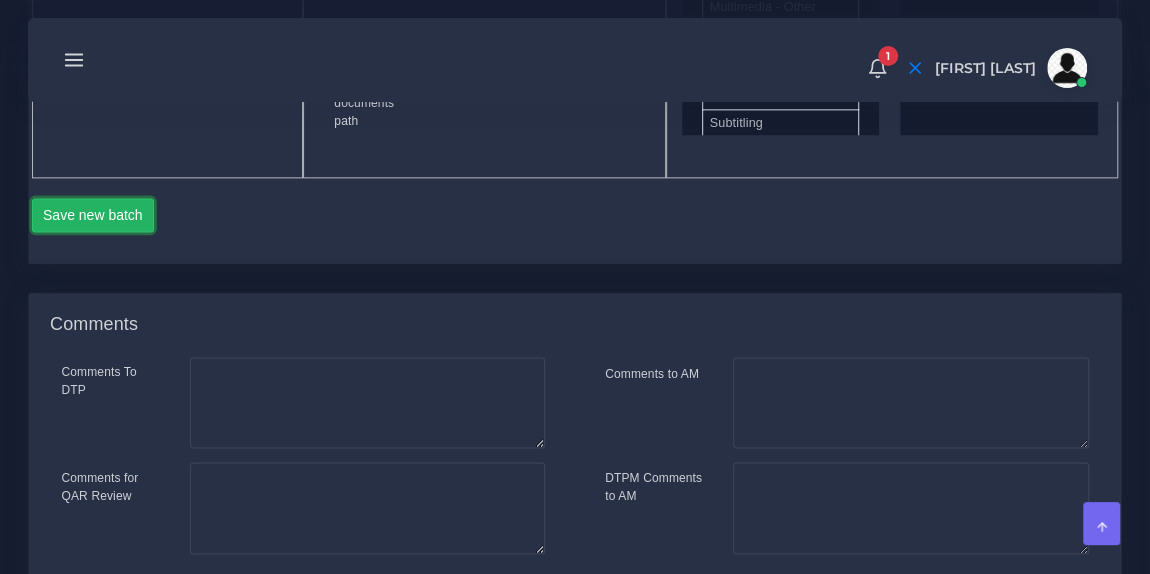 click on "Save new batch" at bounding box center (93, 215) 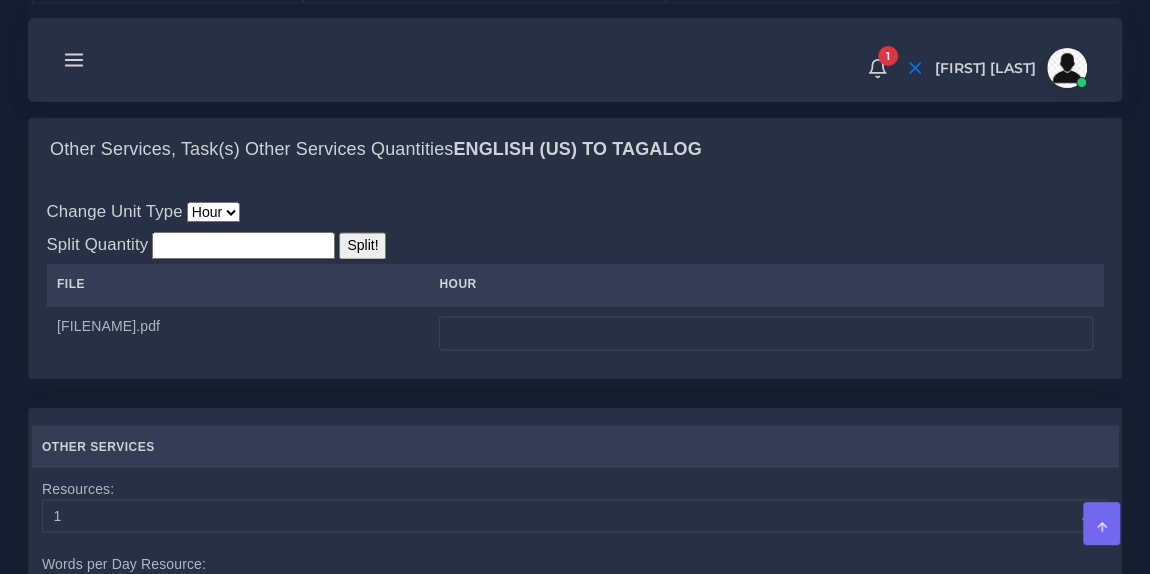 scroll, scrollTop: 1544, scrollLeft: 0, axis: vertical 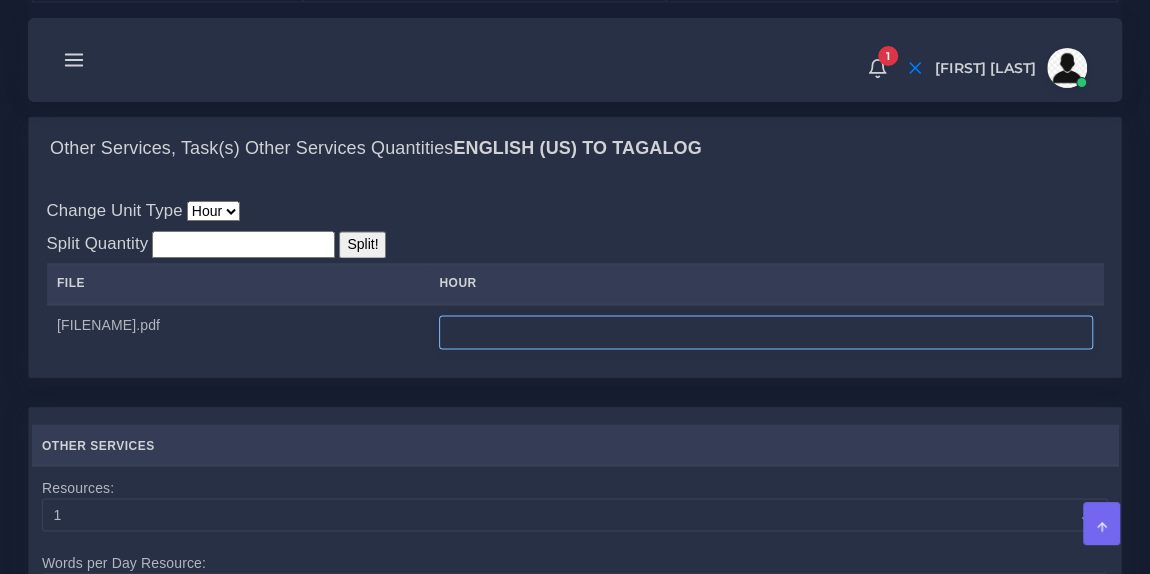 click at bounding box center (766, 332) 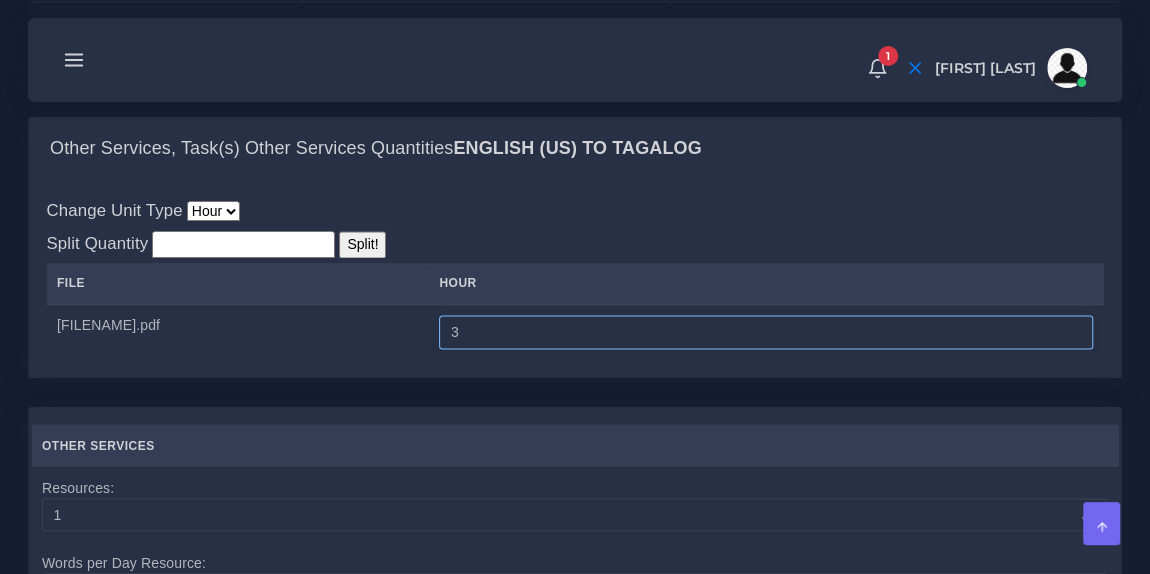 type on "3" 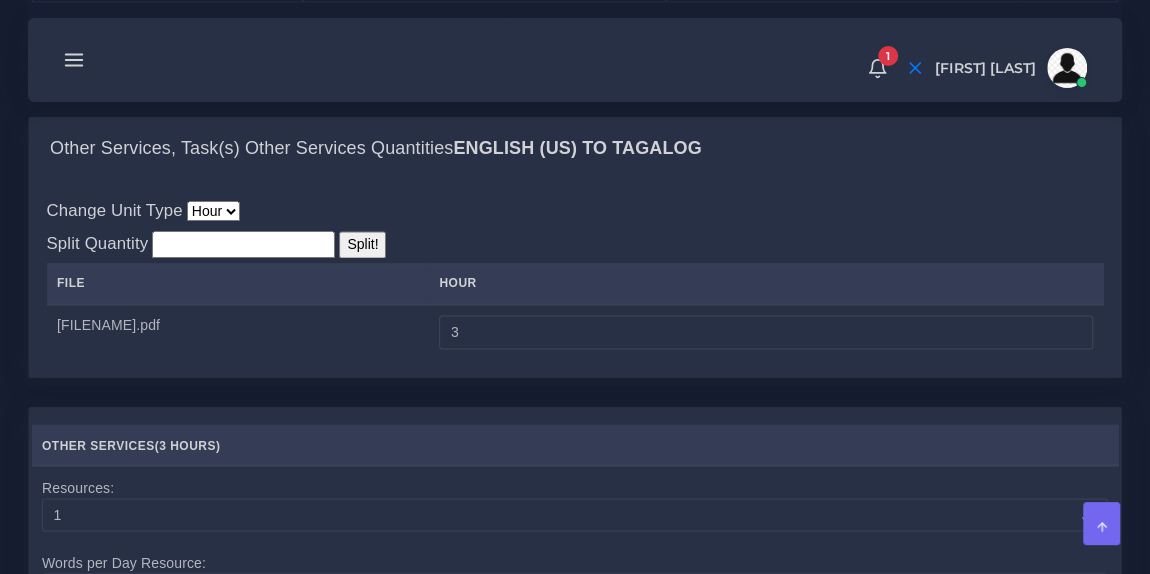 click on "Change Unit Type
Hour
Split Quantity
Split!
File hour 3" at bounding box center [575, 278] 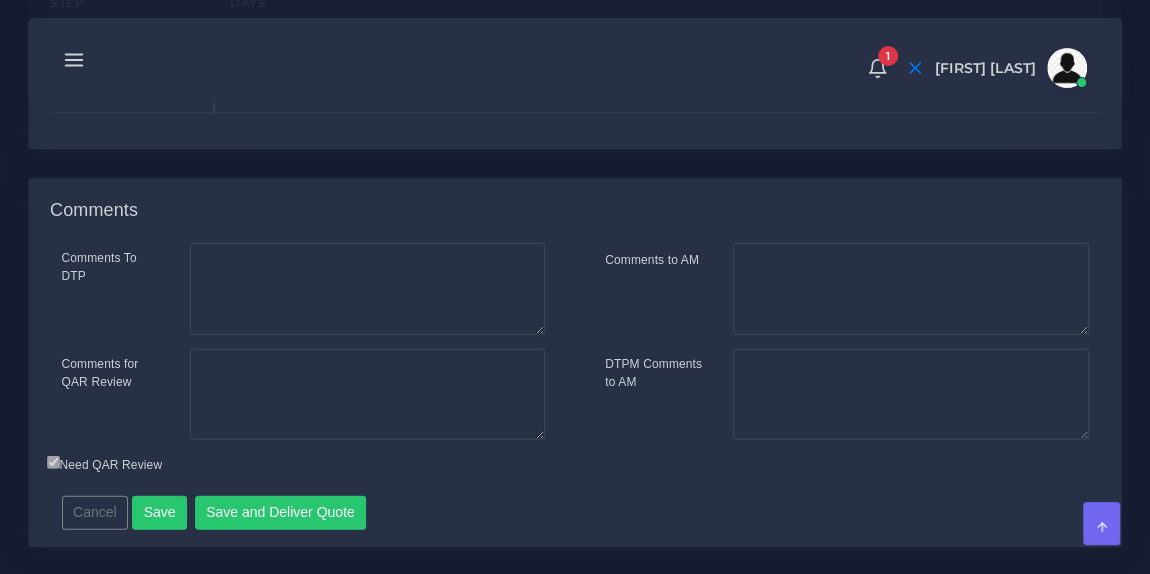 scroll, scrollTop: 2316, scrollLeft: 0, axis: vertical 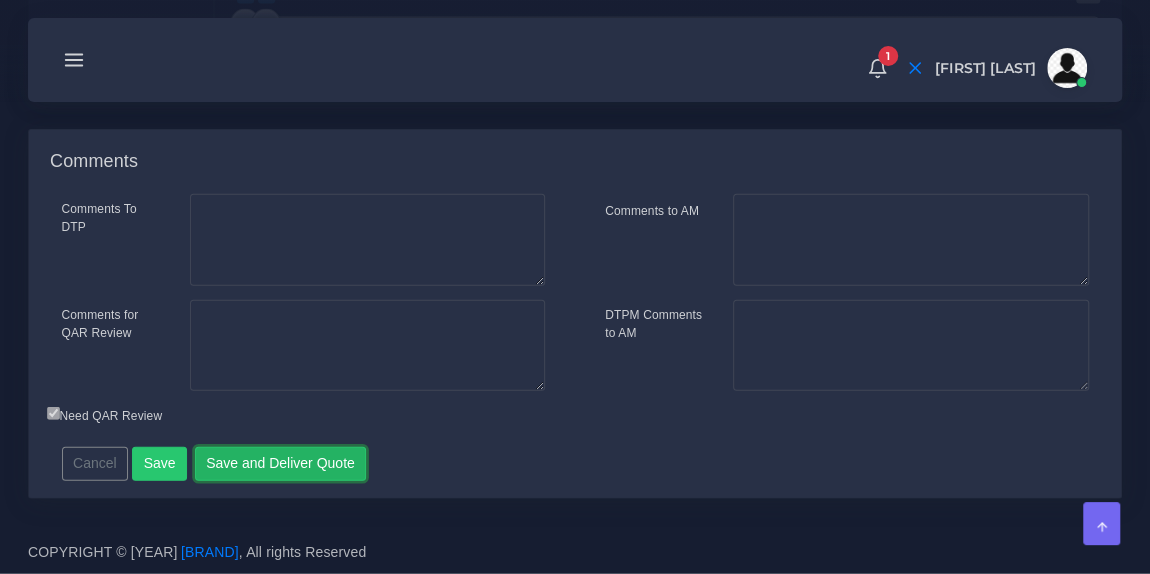 click on "Save and  Deliver Quote" at bounding box center (281, 464) 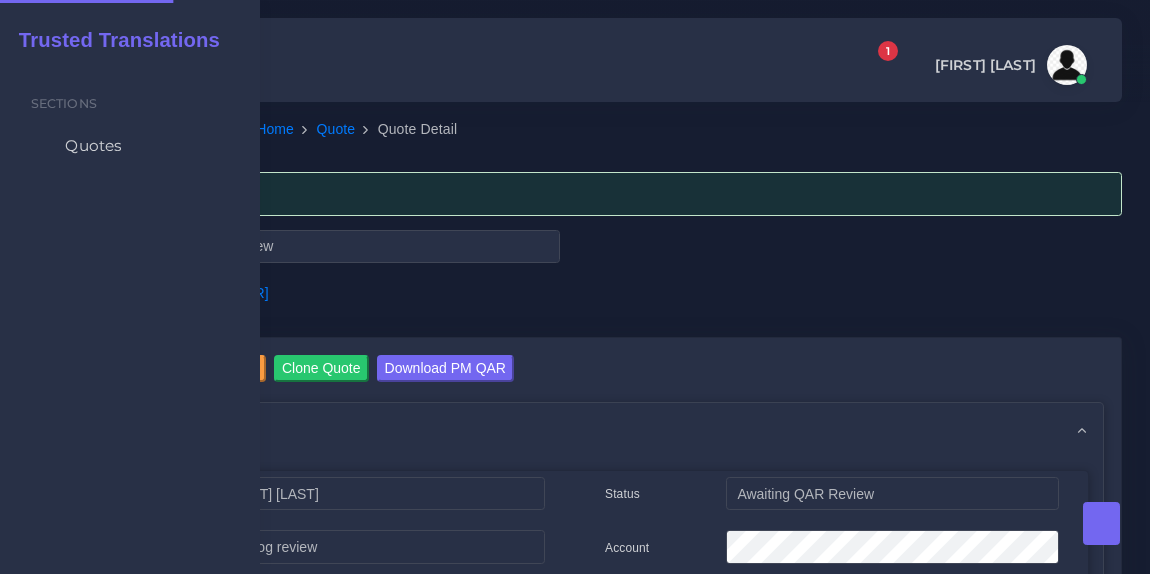 scroll, scrollTop: 0, scrollLeft: 0, axis: both 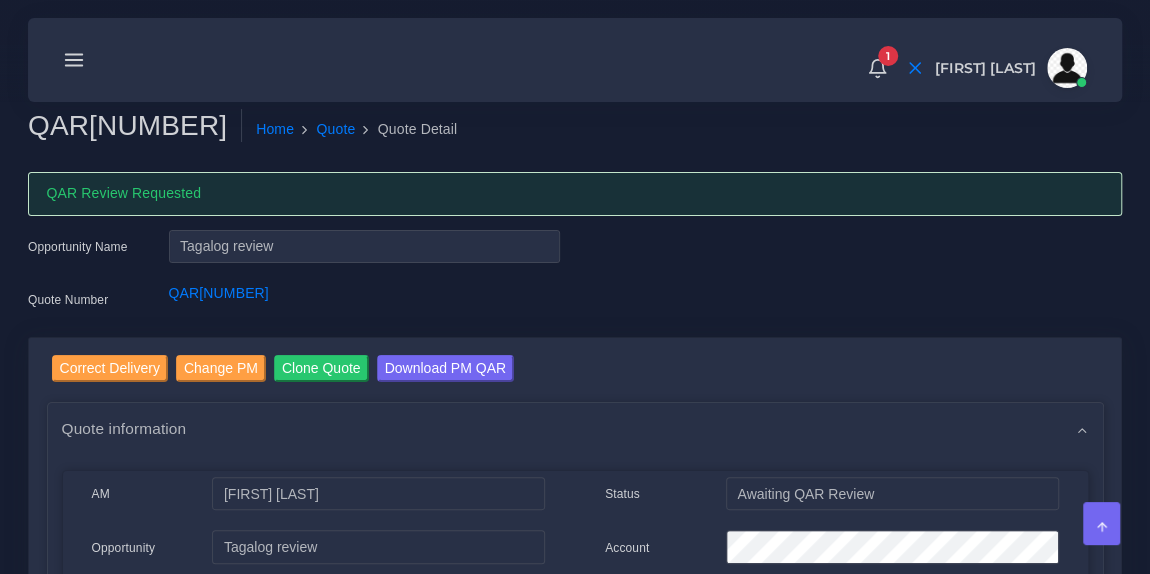 click on "Correct Delivery" at bounding box center (110, 371) 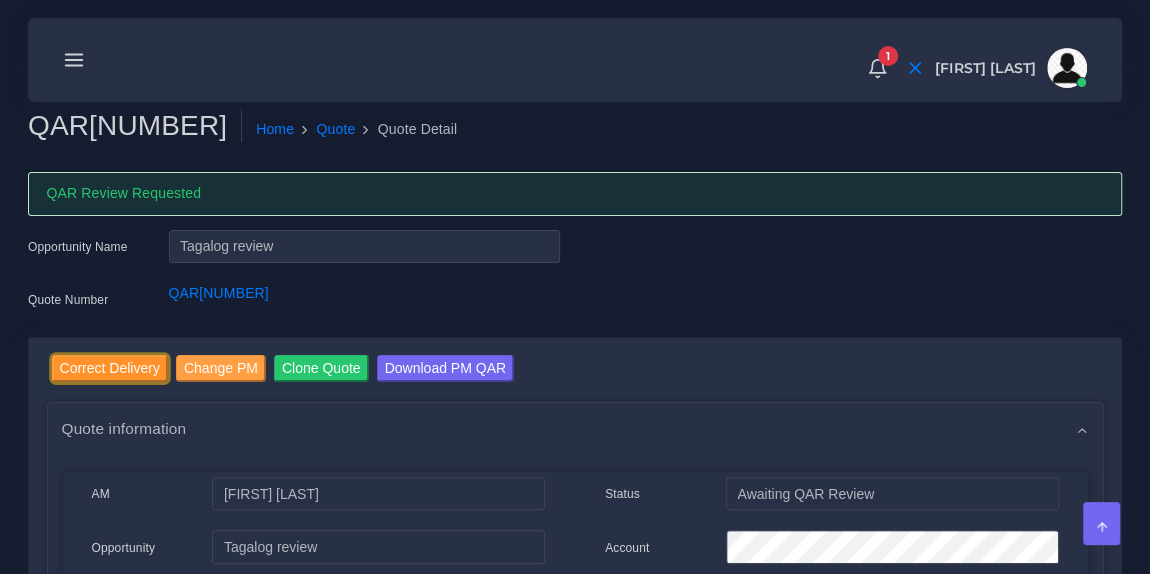 click on "Correct Delivery" at bounding box center (110, 368) 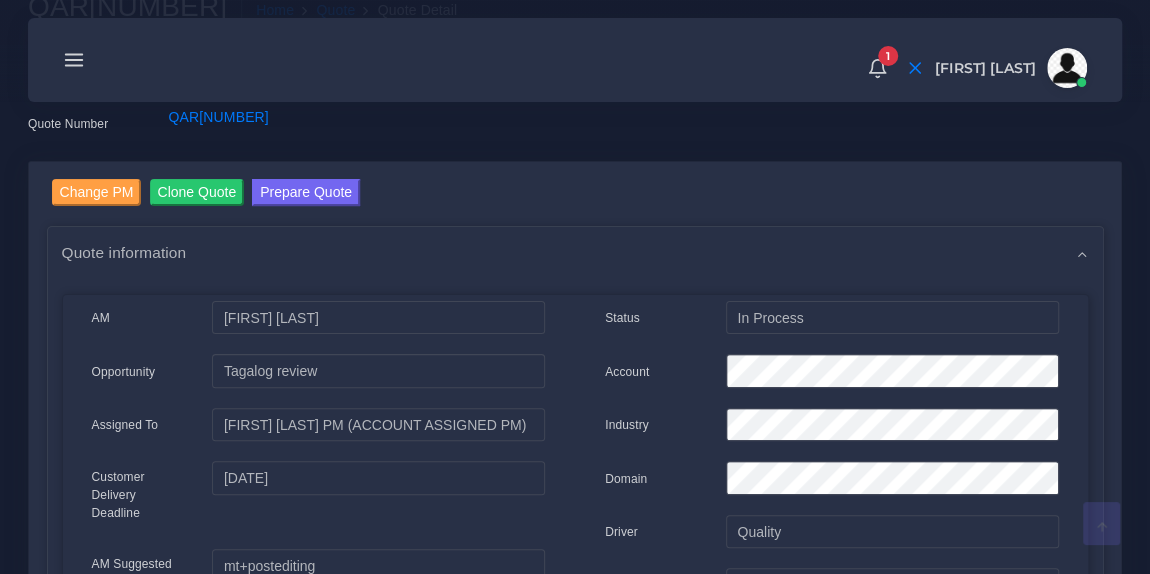 scroll, scrollTop: 112, scrollLeft: 0, axis: vertical 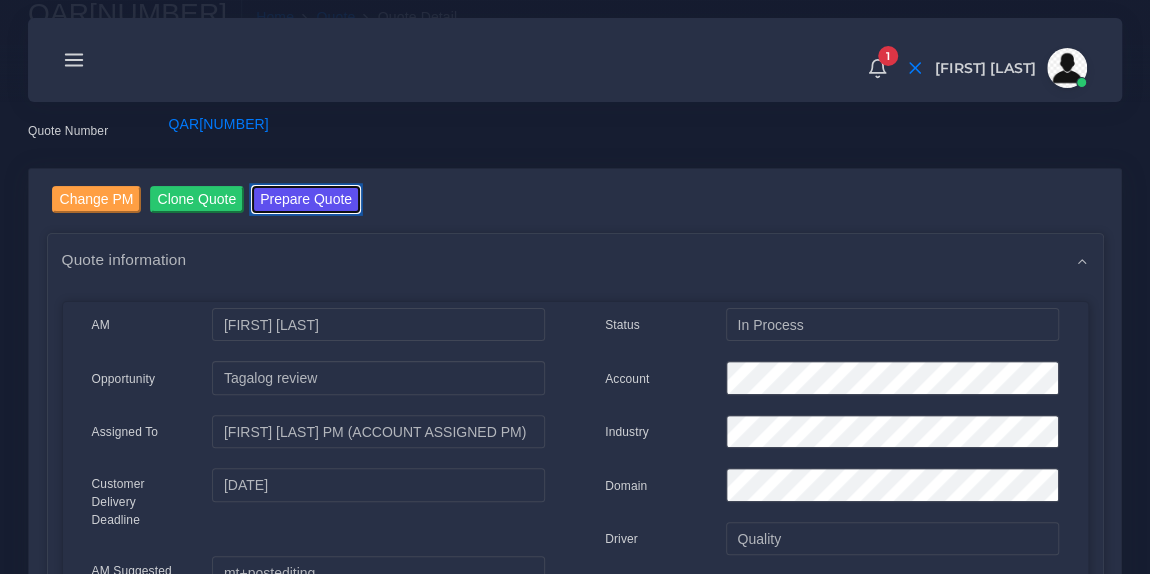 click on "Prepare Quote" at bounding box center [306, 199] 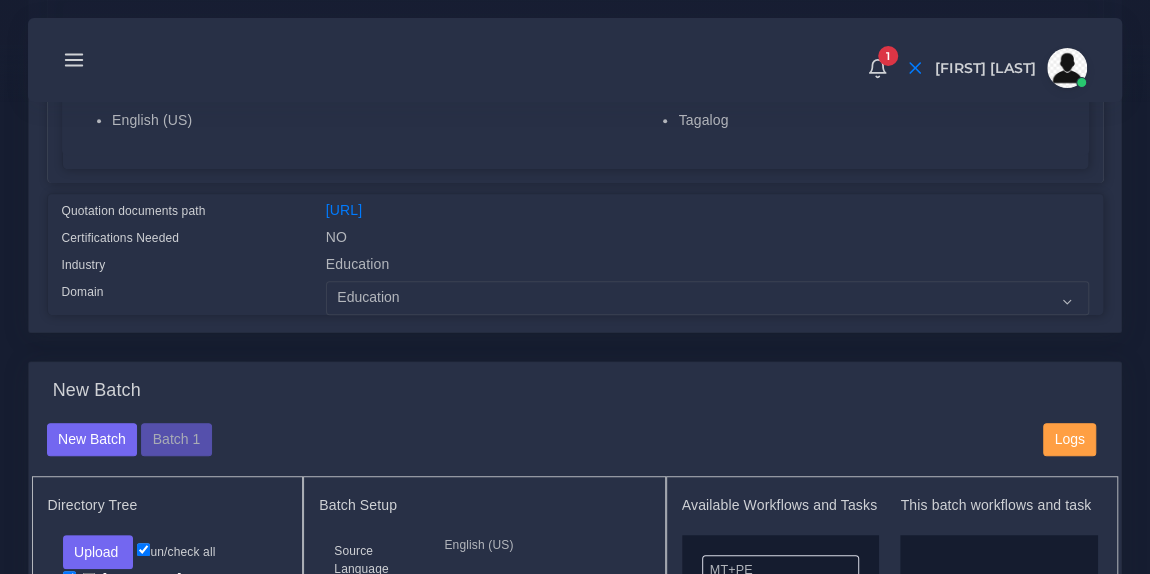 scroll, scrollTop: 484, scrollLeft: 0, axis: vertical 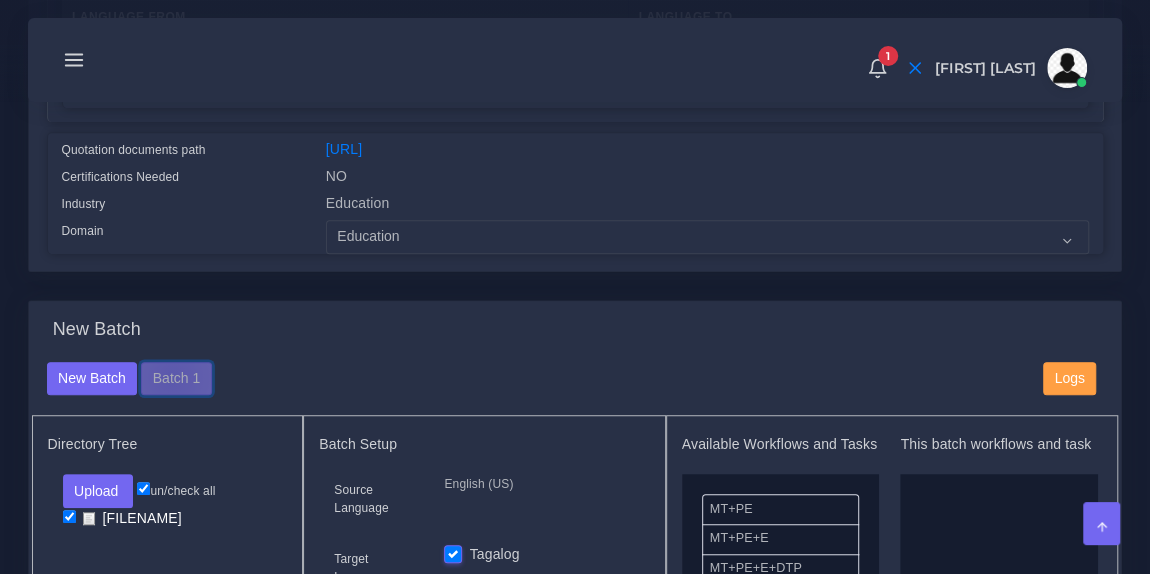 click on "Batch 1" at bounding box center (176, 379) 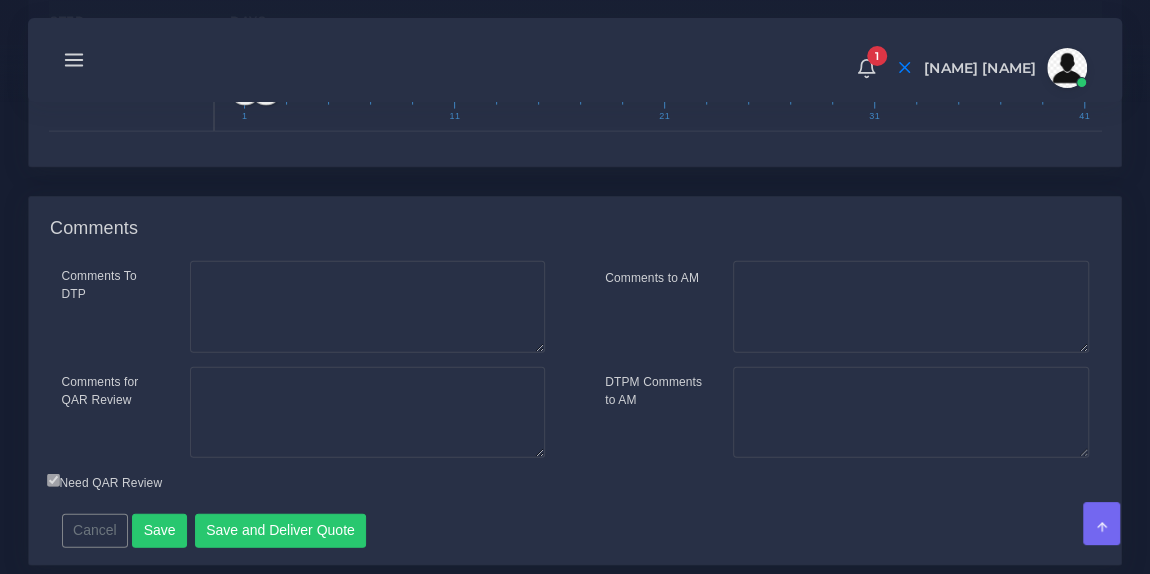 scroll, scrollTop: 2316, scrollLeft: 0, axis: vertical 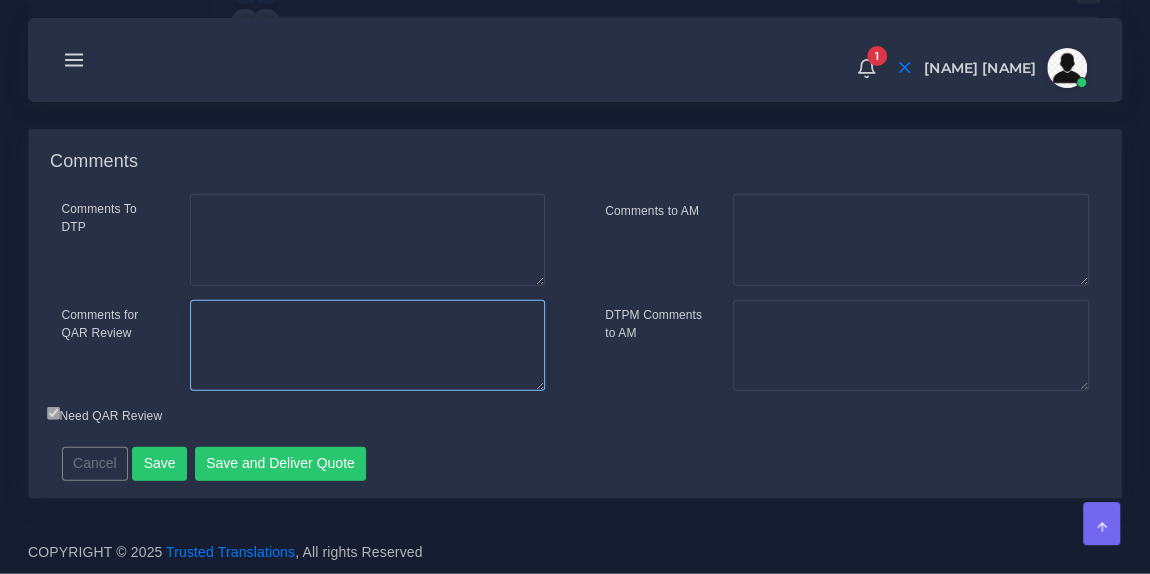 click on "Comments for QAR Review" at bounding box center [367, 346] 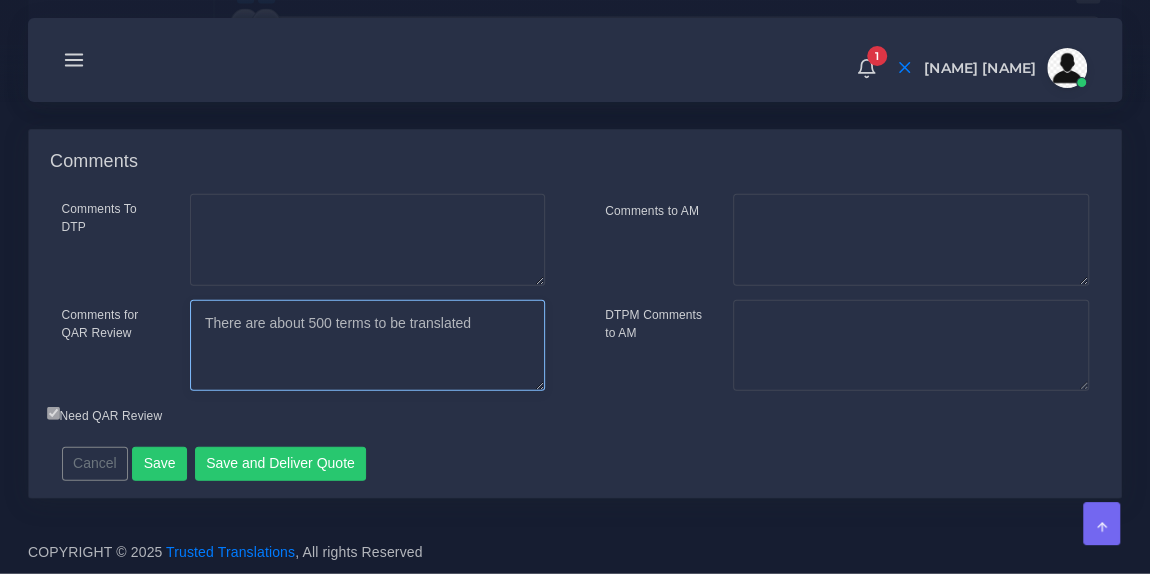 drag, startPoint x: 479, startPoint y: 329, endPoint x: 205, endPoint y: 322, distance: 274.08942 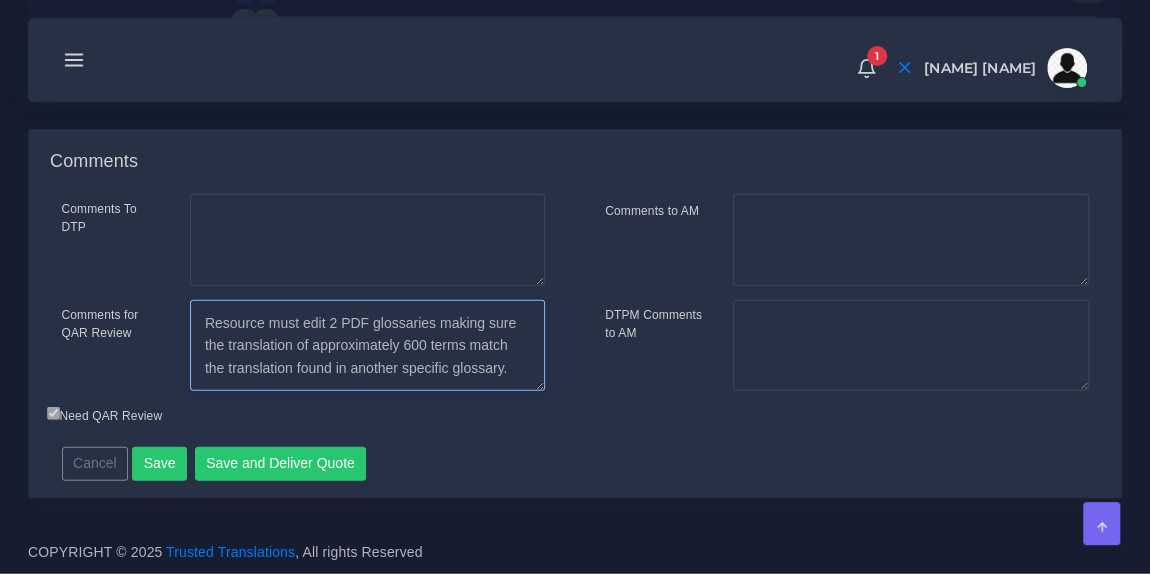 type on "Resource must edit 2 PDF glossaries making sure the translation of approximately 600 terms match the translation found in another specific glossary." 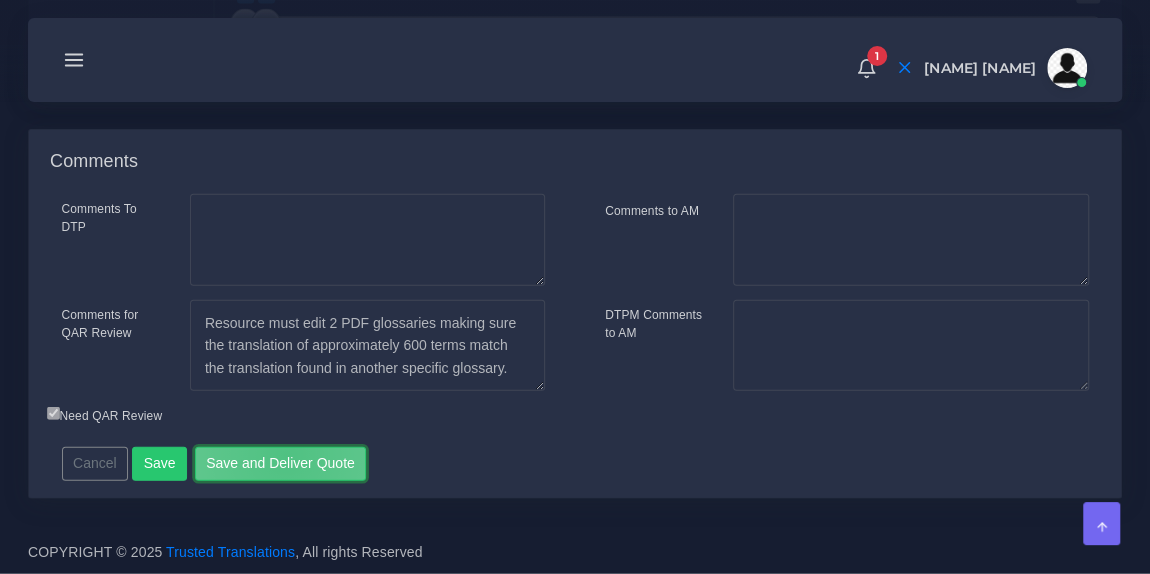 click on "Save and  Deliver Quote" at bounding box center (281, 464) 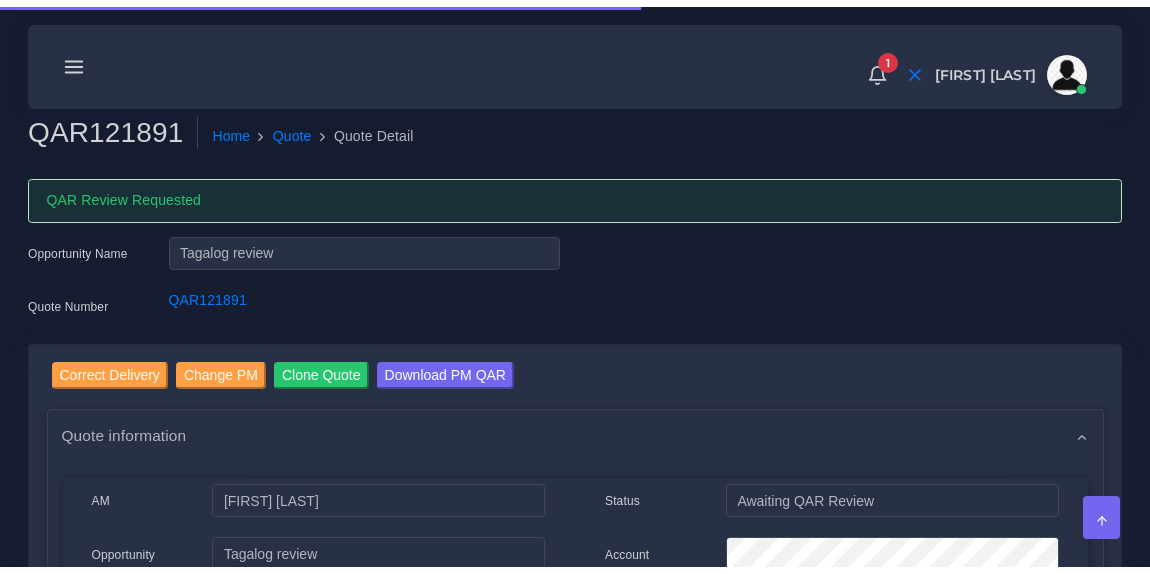 scroll, scrollTop: 0, scrollLeft: 0, axis: both 